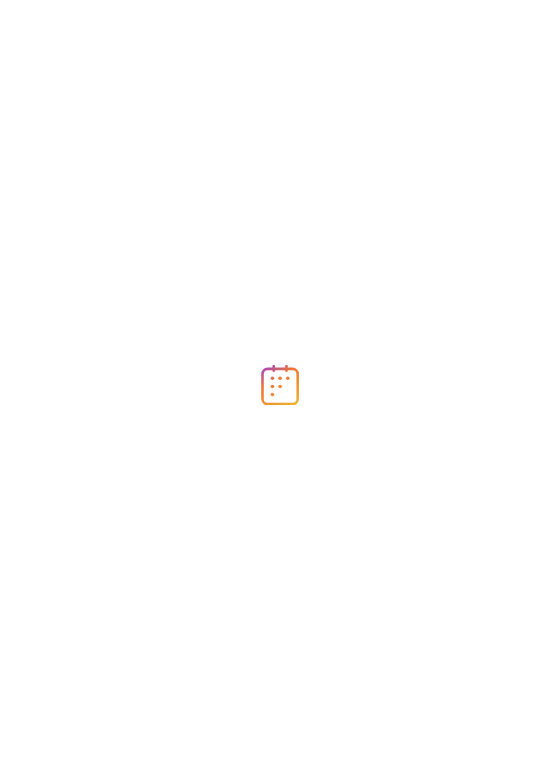 scroll, scrollTop: 0, scrollLeft: 0, axis: both 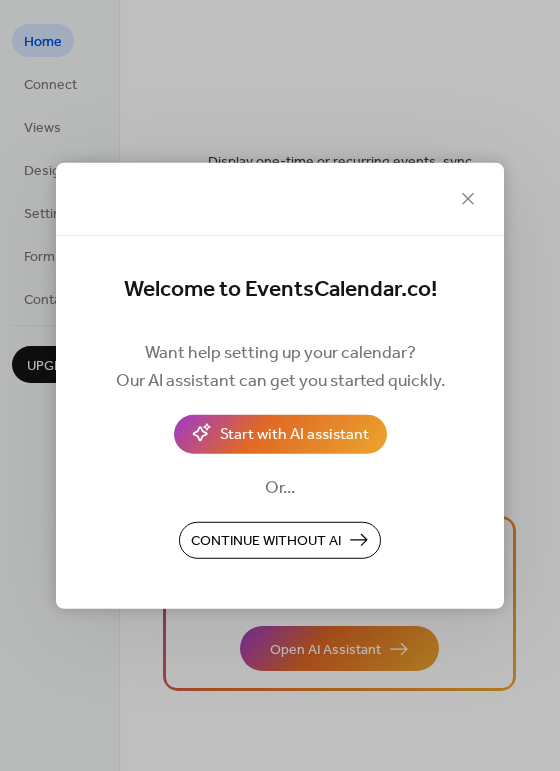 click on "Continue without AI" at bounding box center (280, 540) 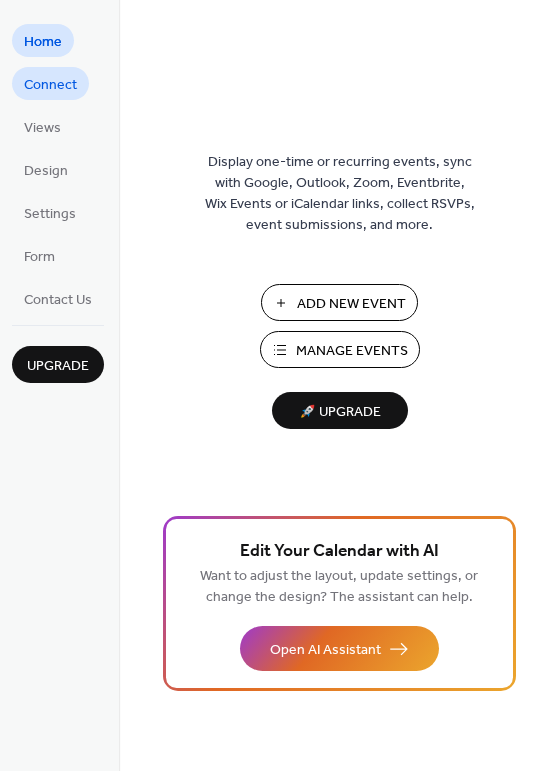 click on "Connect" at bounding box center (50, 85) 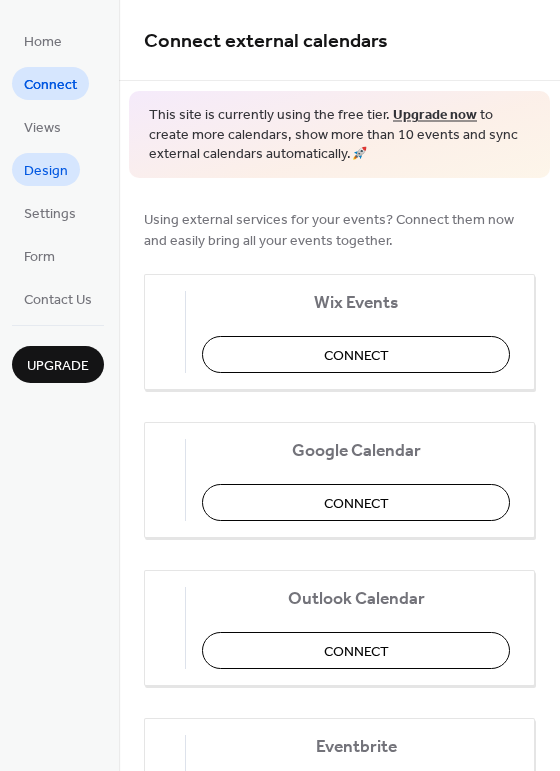 click on "Design" at bounding box center [46, 169] 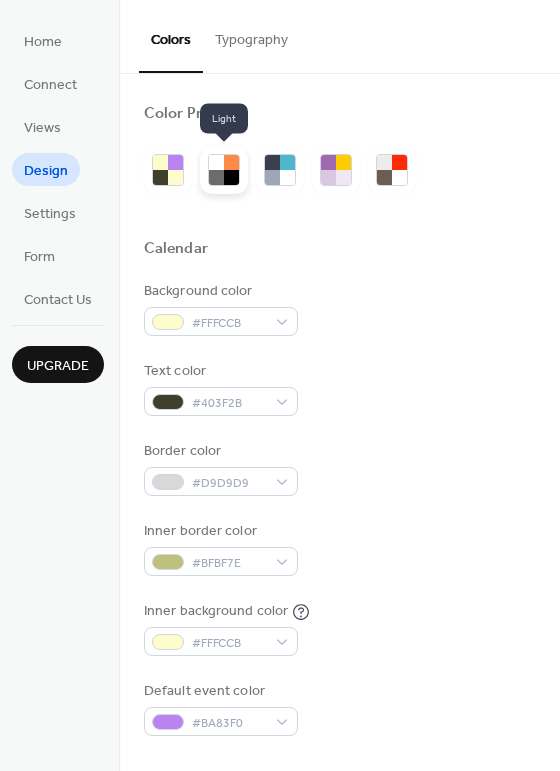 click at bounding box center [231, 177] 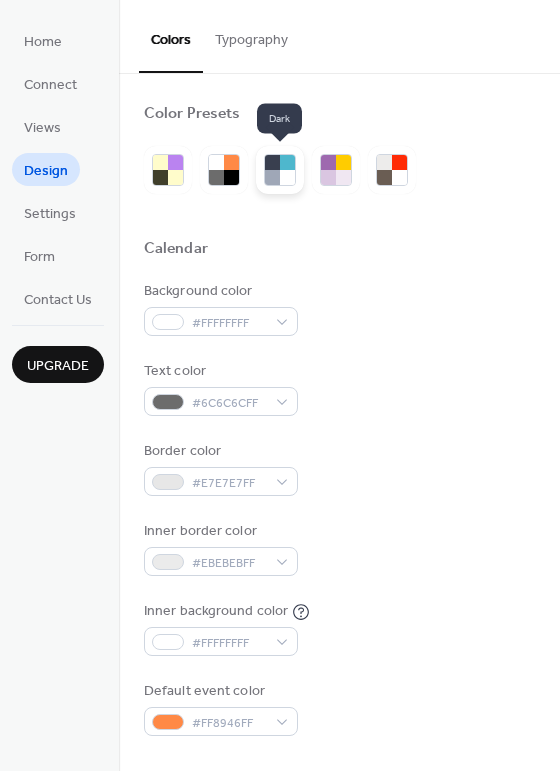 click at bounding box center [287, 177] 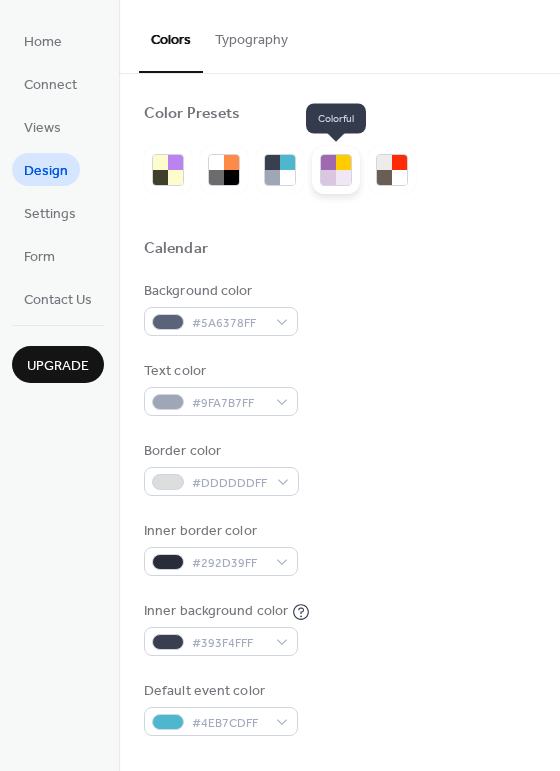 click at bounding box center (343, 177) 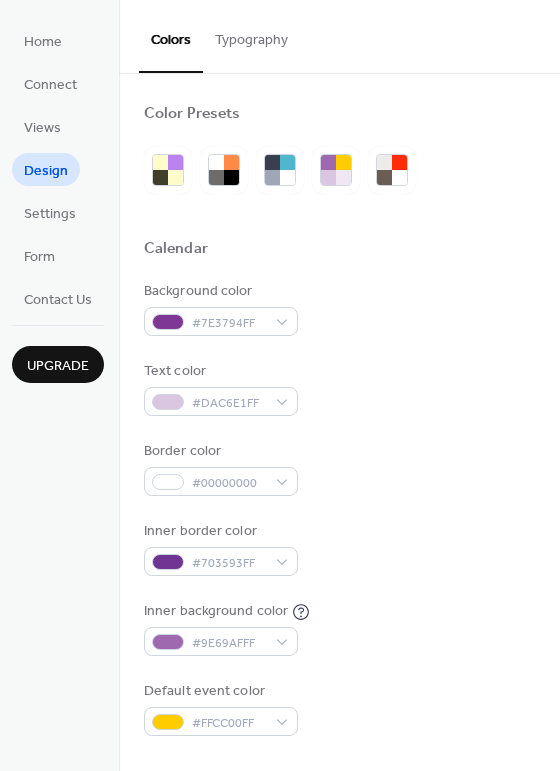 click at bounding box center (339, 170) 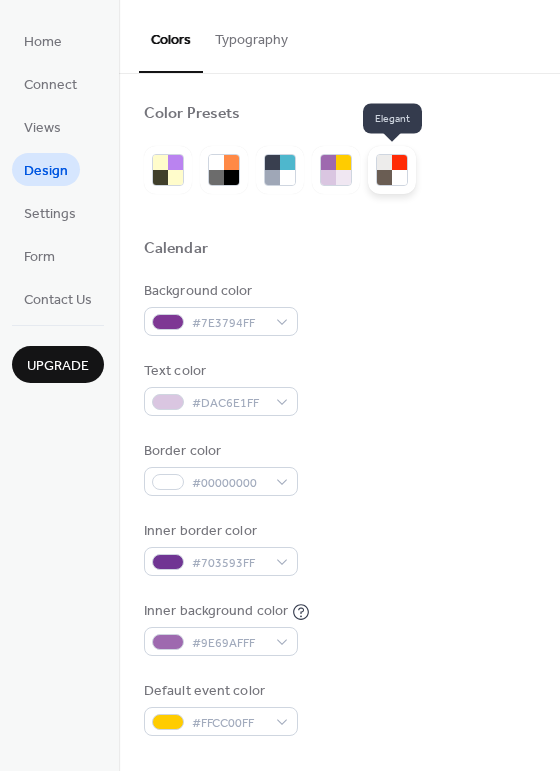 click at bounding box center (399, 177) 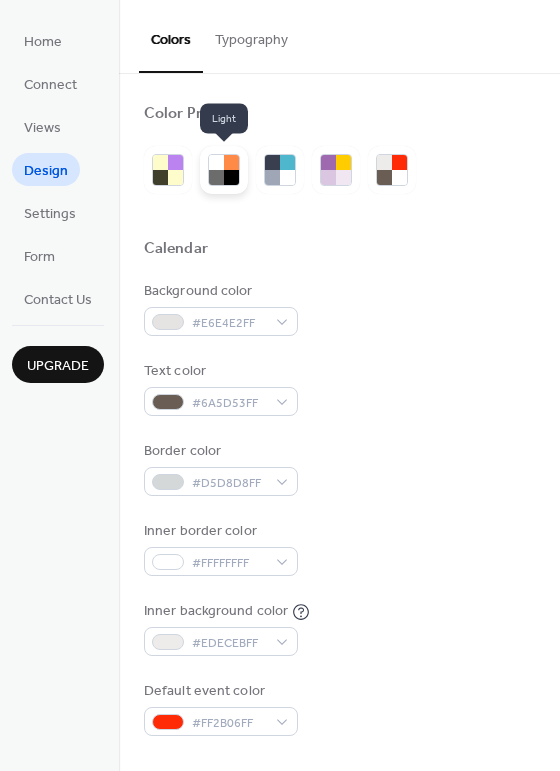 click at bounding box center (216, 177) 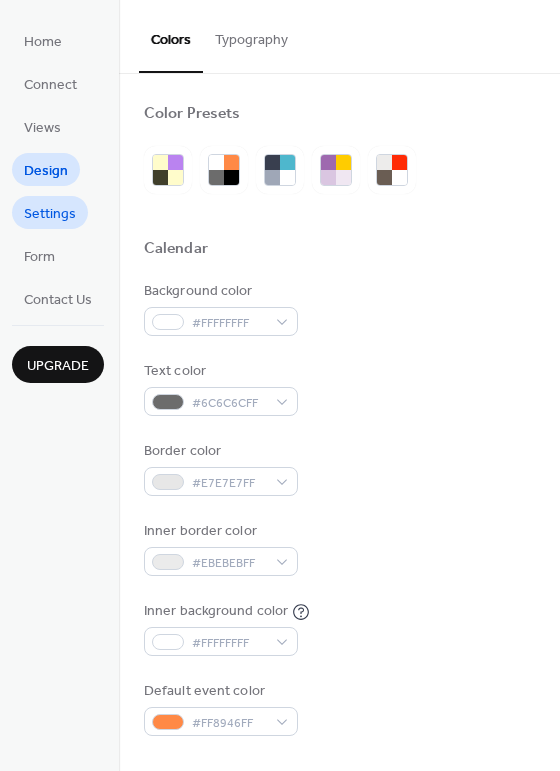 click on "Settings" at bounding box center (50, 214) 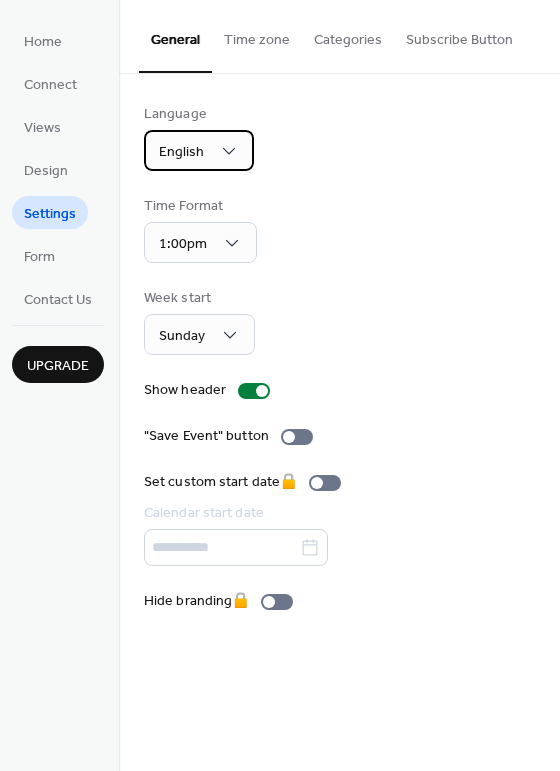 click on "English" at bounding box center [199, 150] 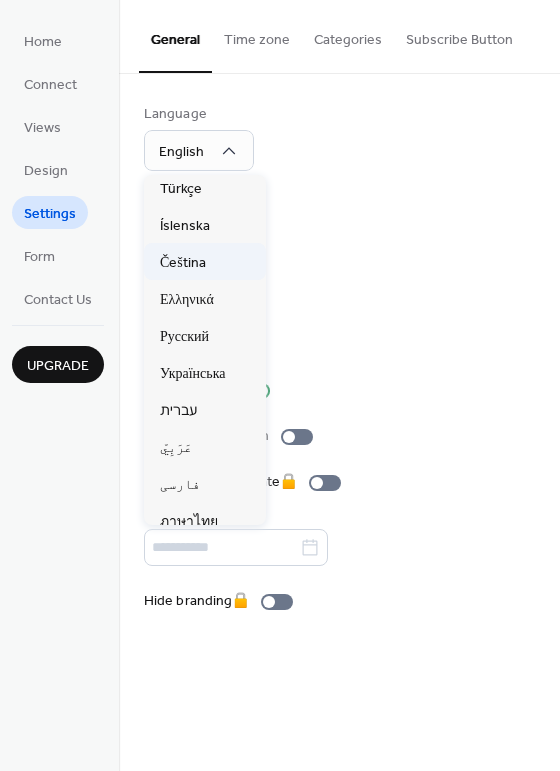 scroll, scrollTop: 1018, scrollLeft: 0, axis: vertical 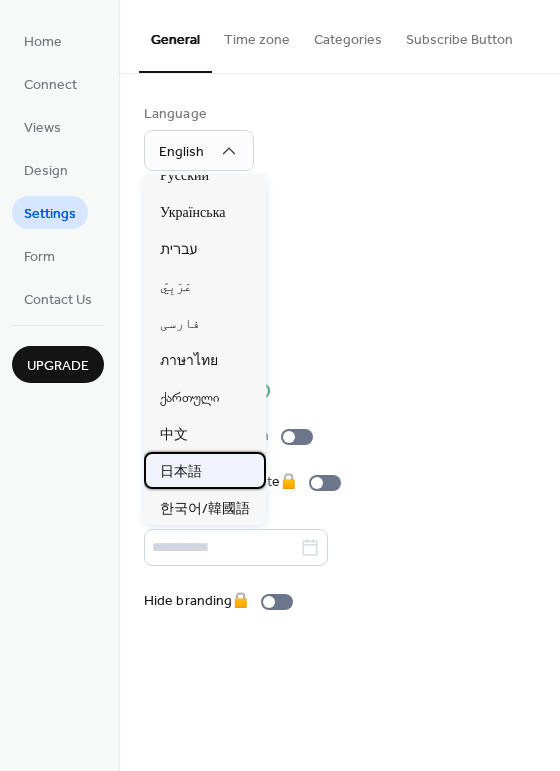 click on "日本語" at bounding box center [205, 470] 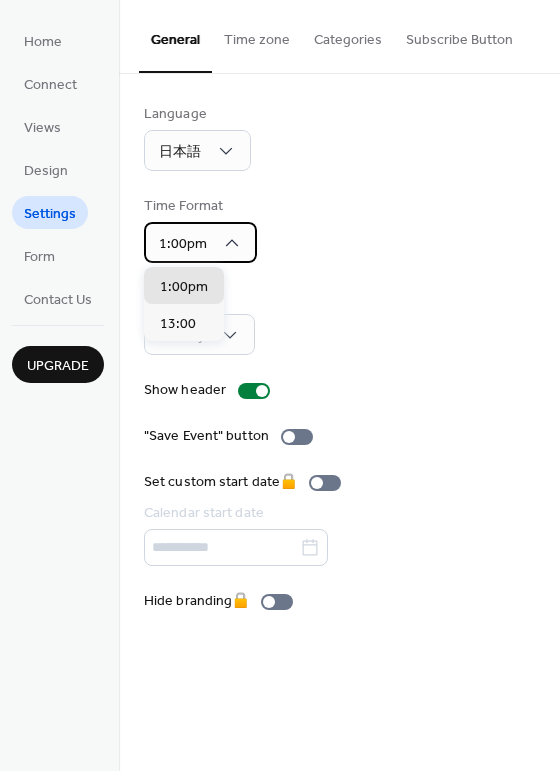 click on "1:00pm" at bounding box center [200, 242] 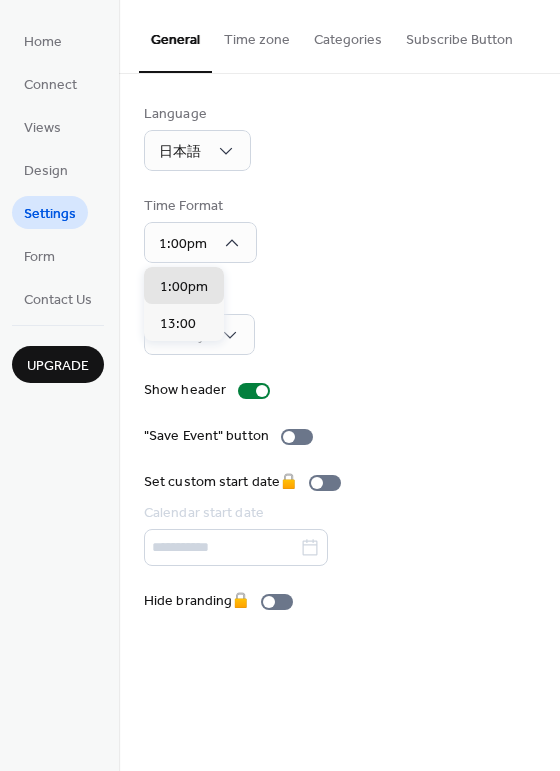 click on "Time Format 1:00pm" at bounding box center [339, 229] 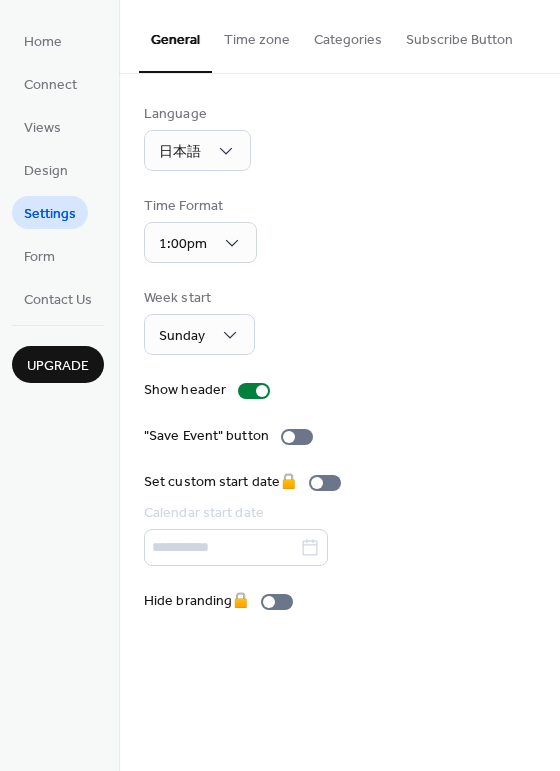 click on "Language 日本語 Time Format 1:00pm Week start Sunday Show header "Save Event" button Set custom start date  🔒 Calendar start date Hide branding  🔒" at bounding box center [339, 358] 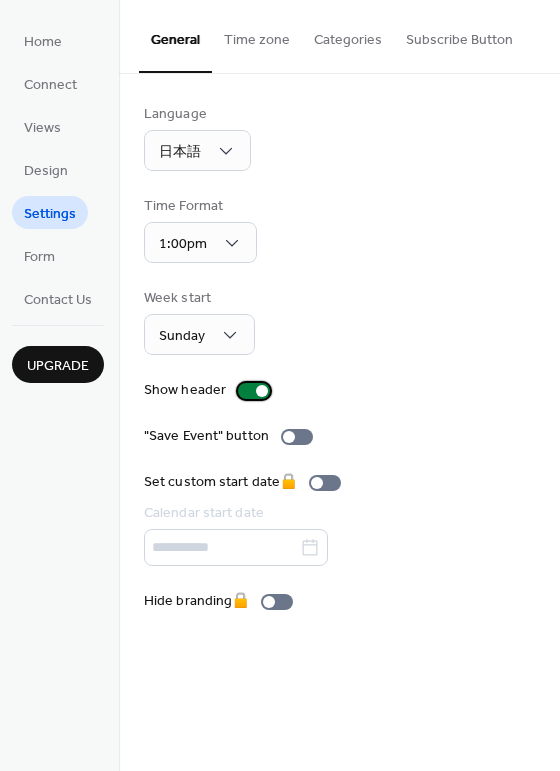 click at bounding box center [262, 391] 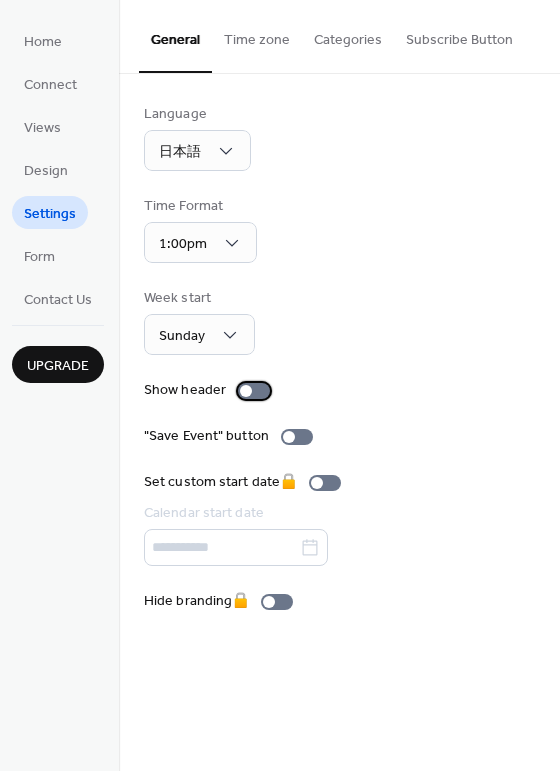 click at bounding box center [254, 391] 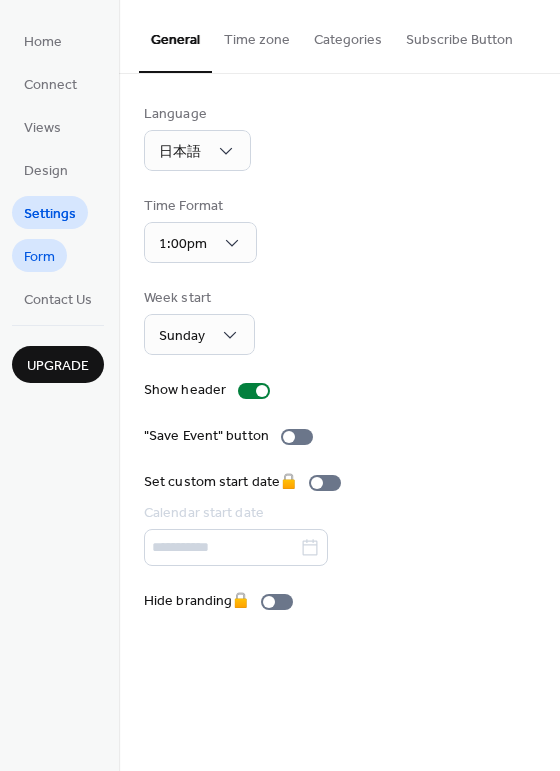 click on "Form" at bounding box center (39, 257) 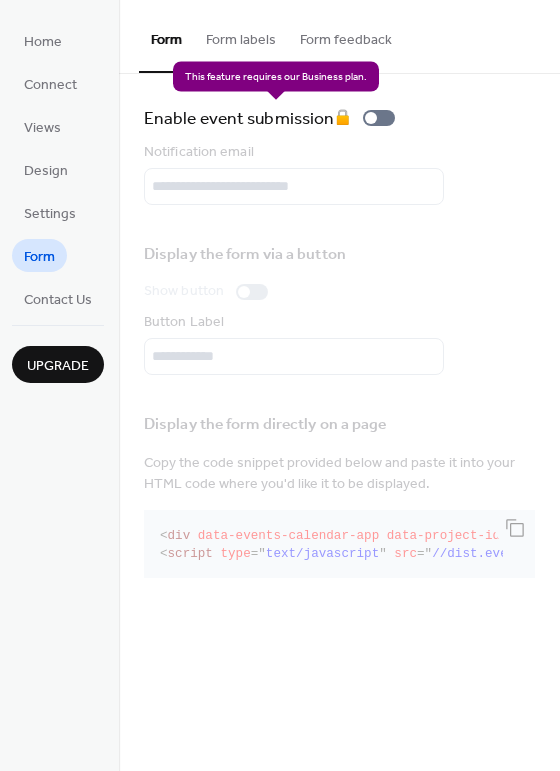 click on "Enable event submission  🔒" at bounding box center (273, 118) 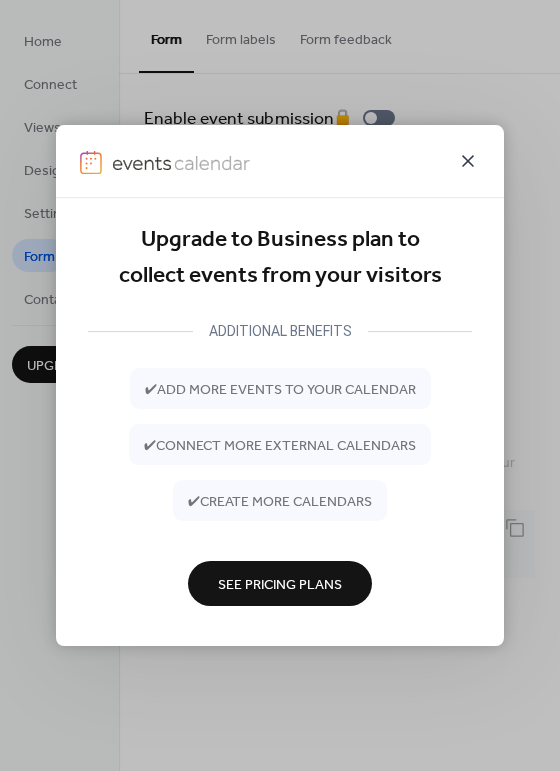 click 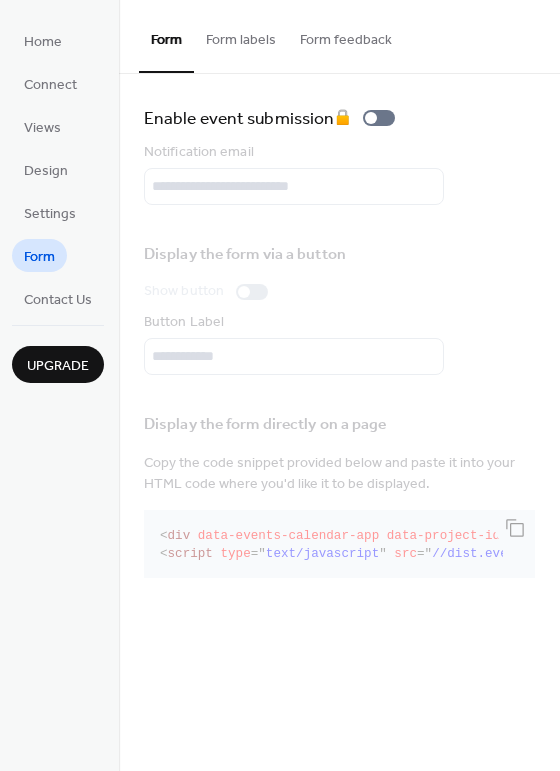 click on "Form labels" at bounding box center [241, 35] 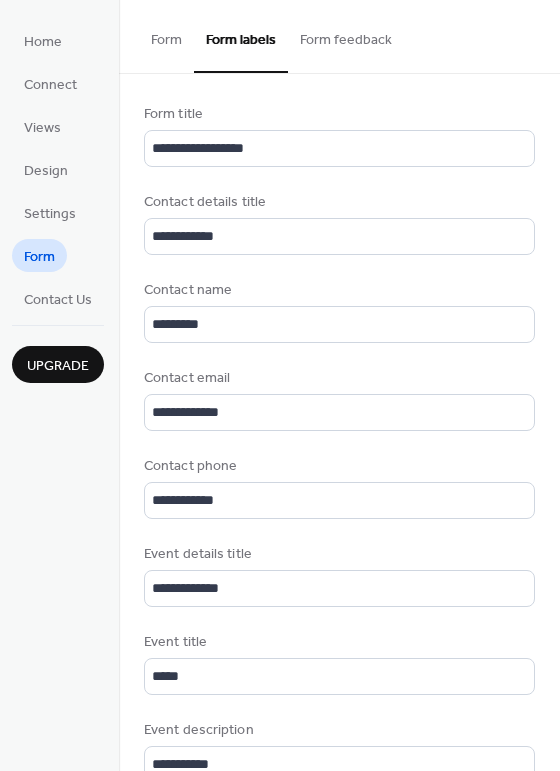 click on "Form feedback" at bounding box center [346, 35] 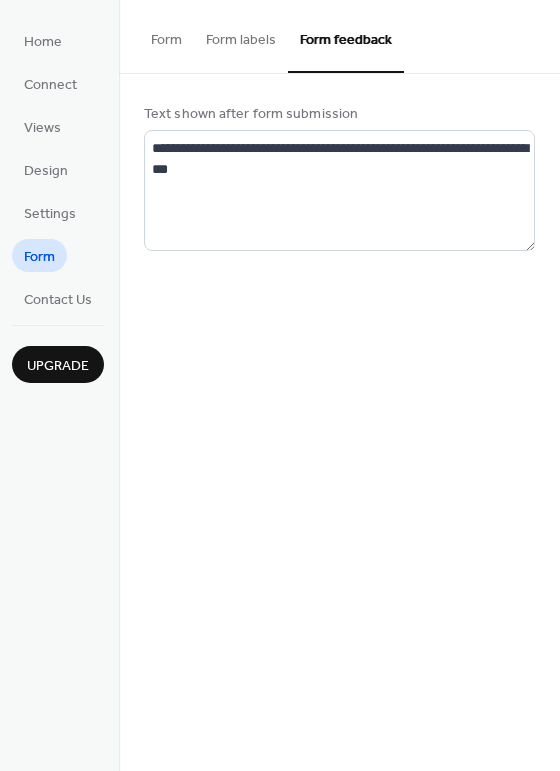 click on "Form labels" at bounding box center [241, 35] 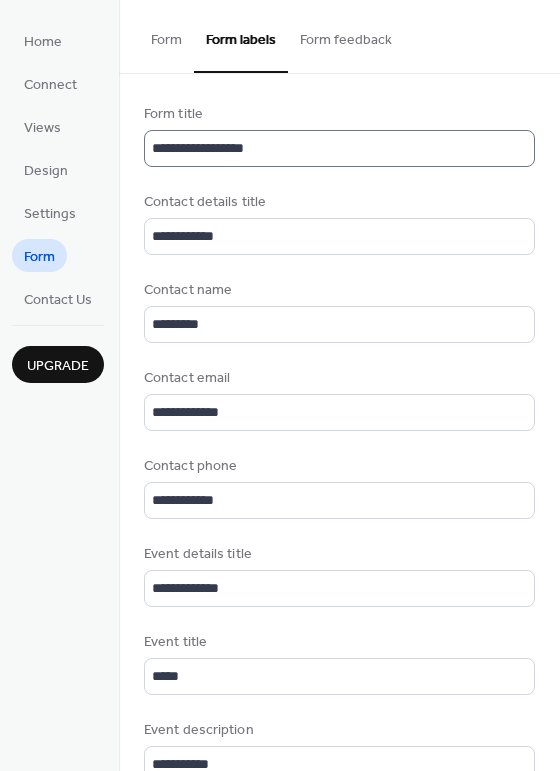 scroll, scrollTop: 1, scrollLeft: 0, axis: vertical 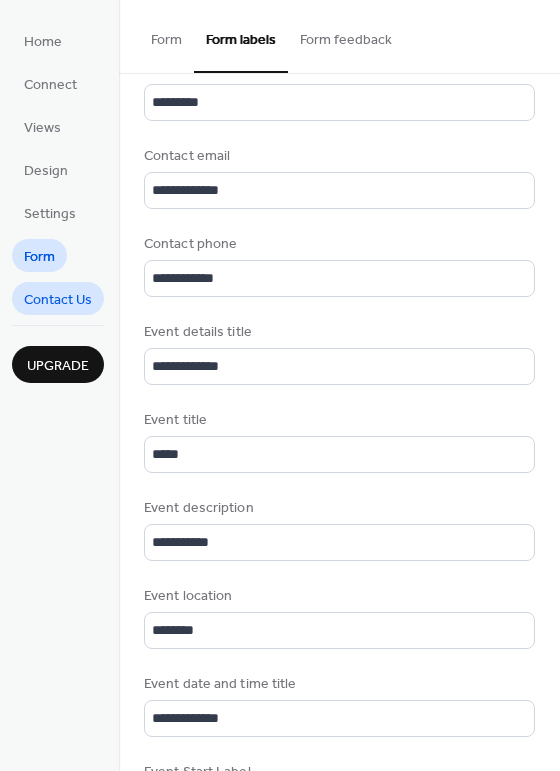 click on "Contact Us" at bounding box center (58, 300) 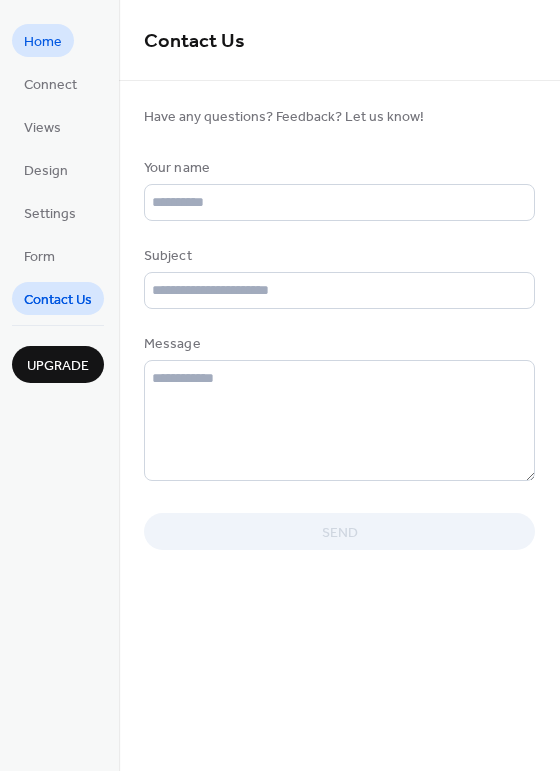 click on "Home" at bounding box center (43, 42) 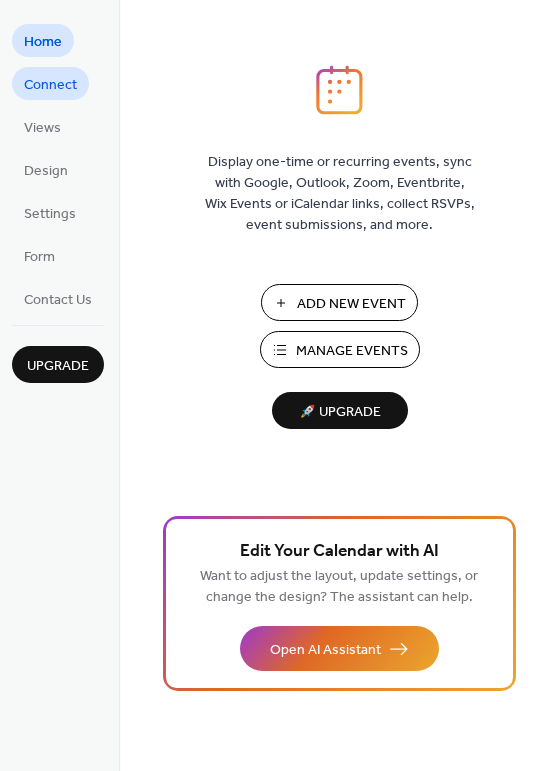 click on "Connect" at bounding box center [50, 85] 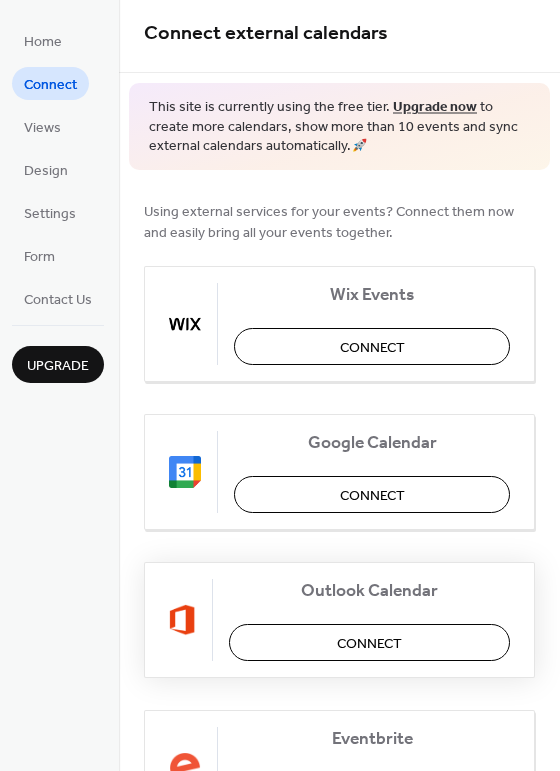 scroll, scrollTop: 0, scrollLeft: 0, axis: both 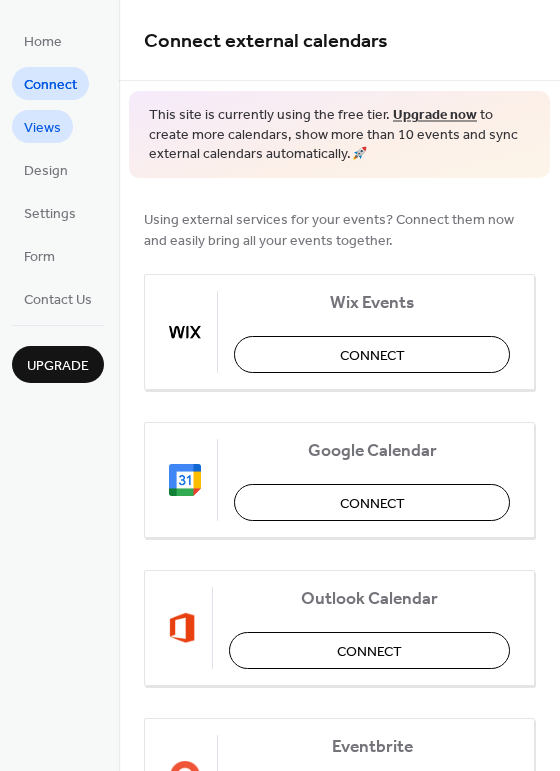 click on "Views" at bounding box center (42, 128) 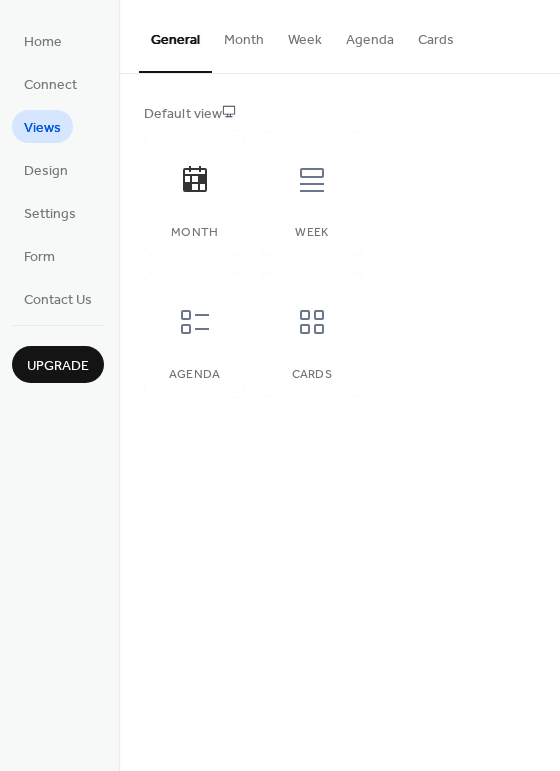 click on "Month" at bounding box center [244, 35] 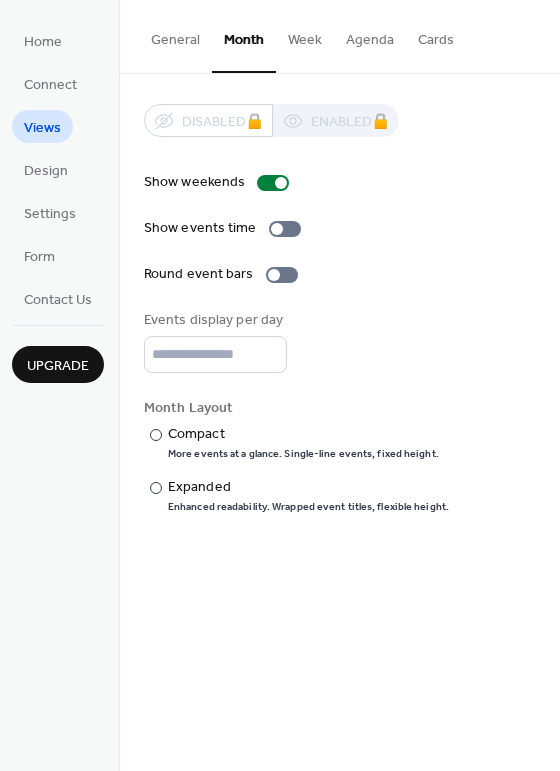click on "Week" at bounding box center [305, 35] 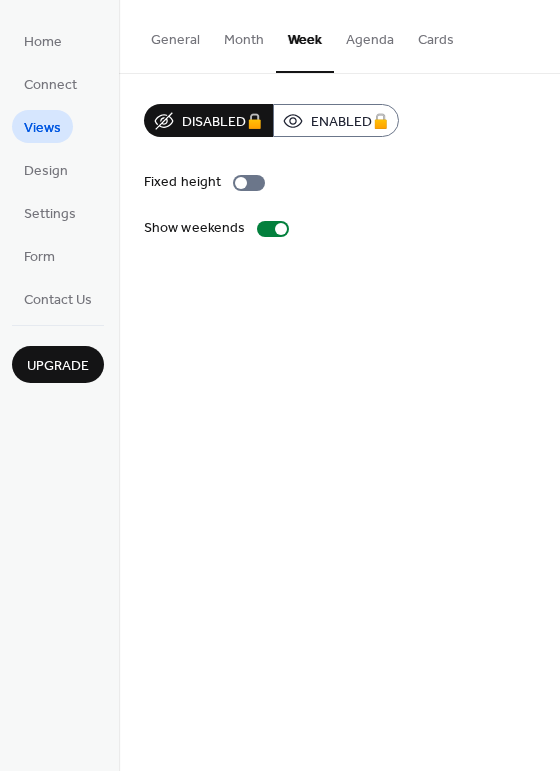 click on "Month" at bounding box center (244, 35) 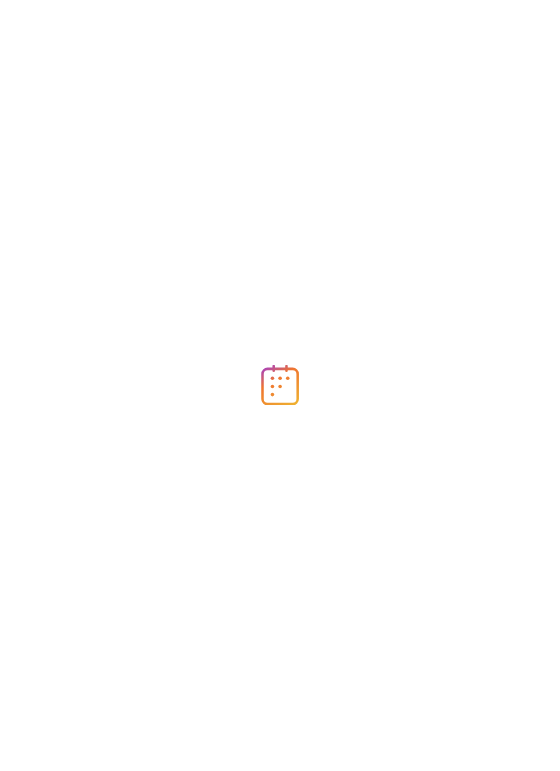 scroll, scrollTop: 0, scrollLeft: 0, axis: both 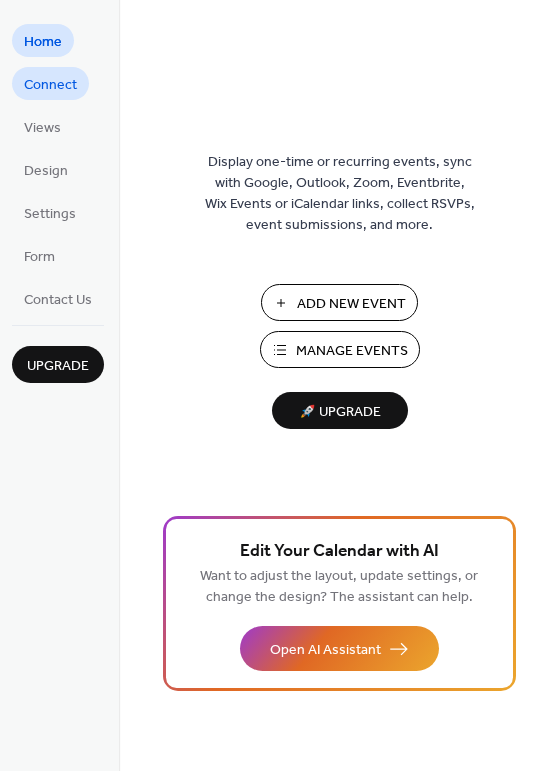 click on "Connect" at bounding box center [50, 85] 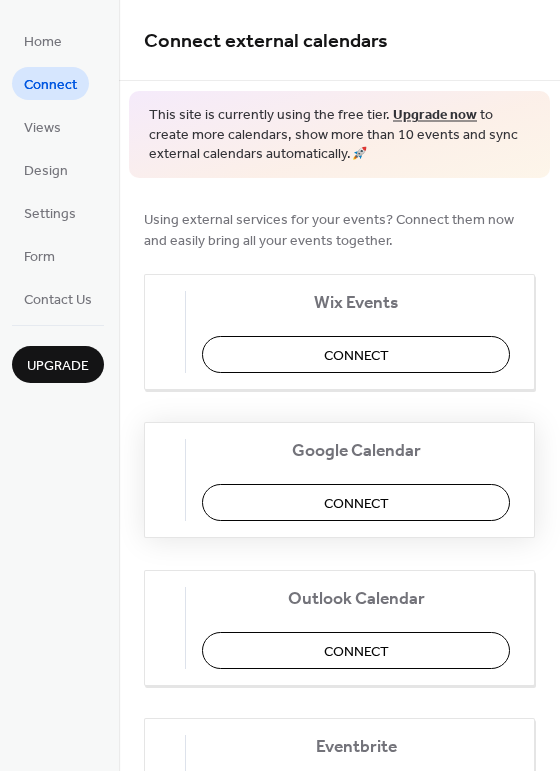 click on "Connect" at bounding box center [356, 503] 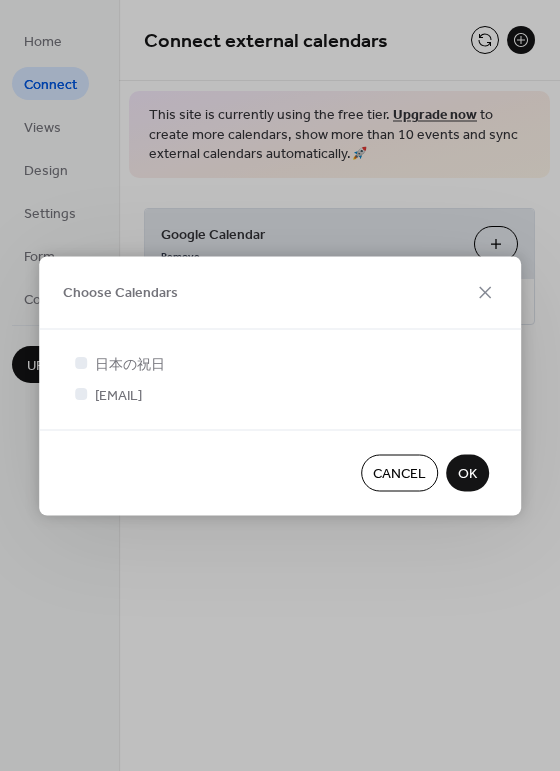 click on "OK" at bounding box center [467, 472] 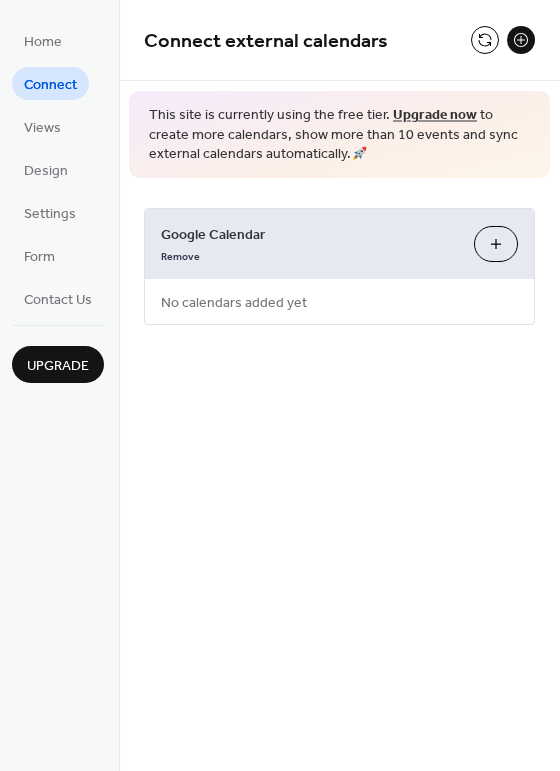 click on "Remove" at bounding box center (309, 254) 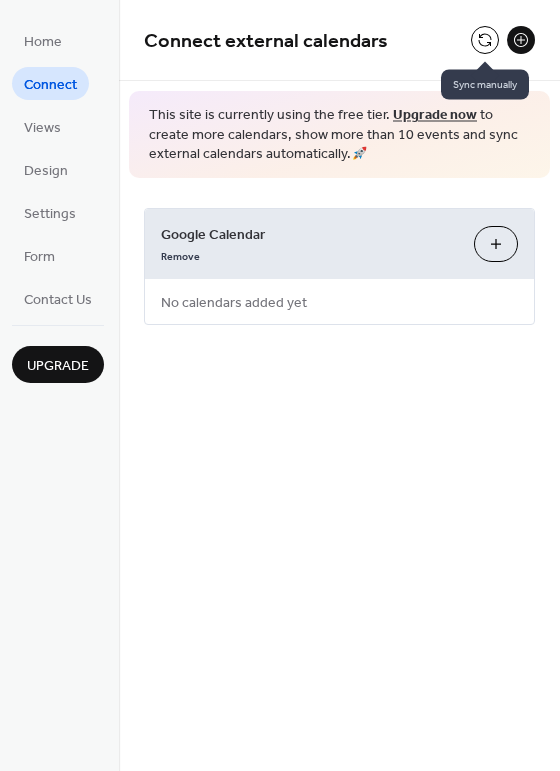 click at bounding box center (485, 40) 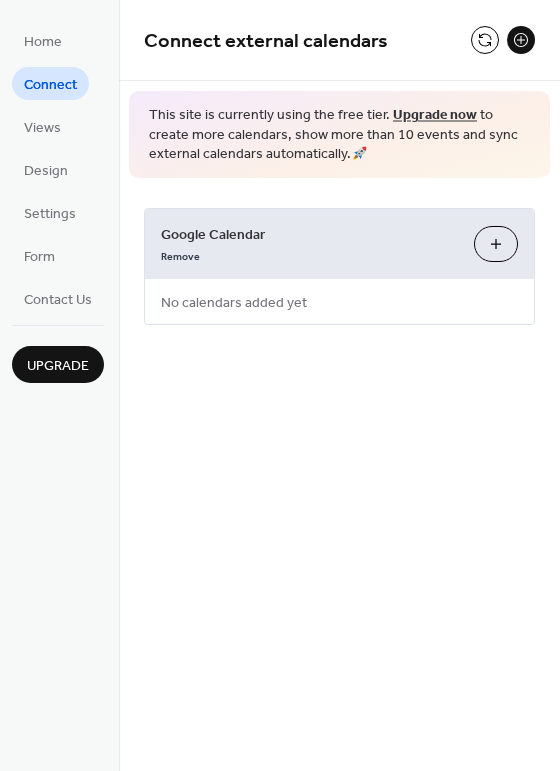 click at bounding box center [521, 40] 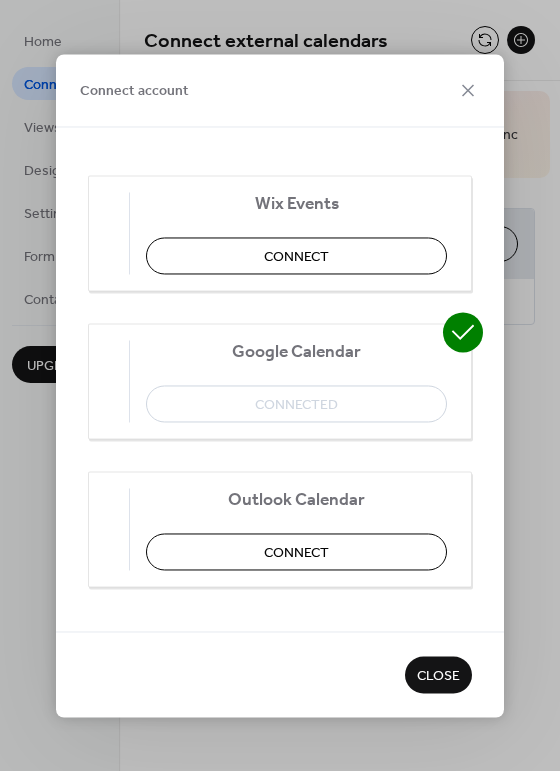 click on "Google Calendar Connected" at bounding box center [280, 381] 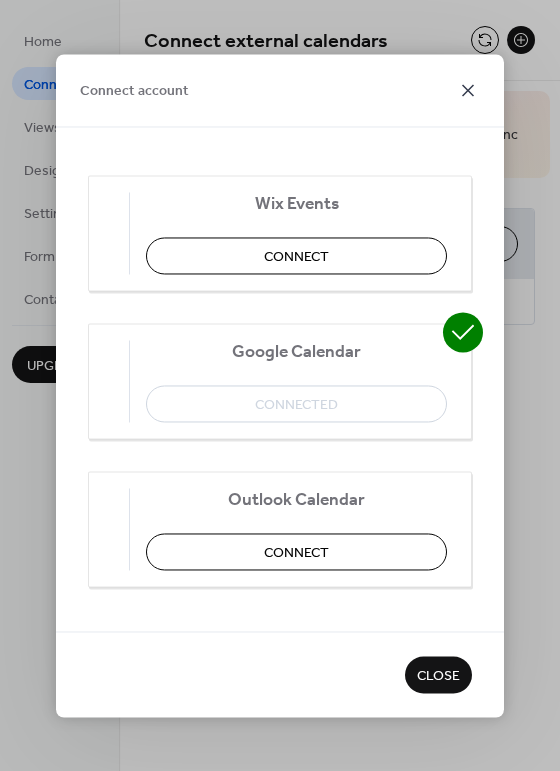 click 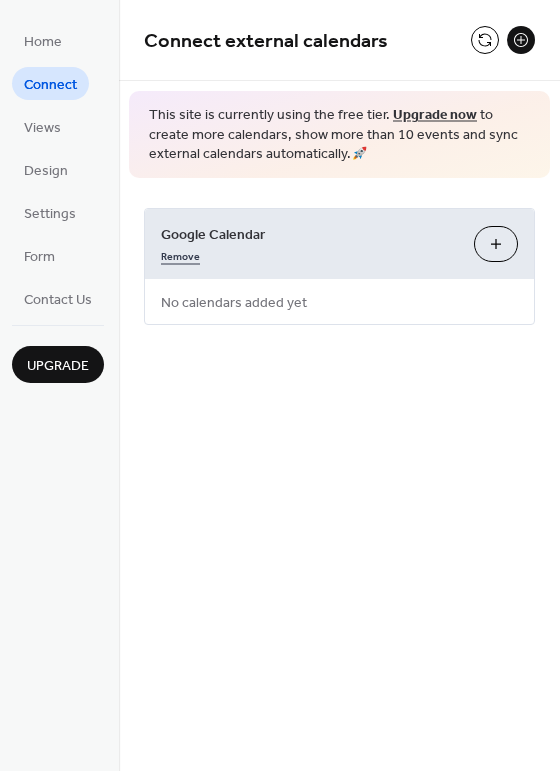click on "Remove" at bounding box center [180, 254] 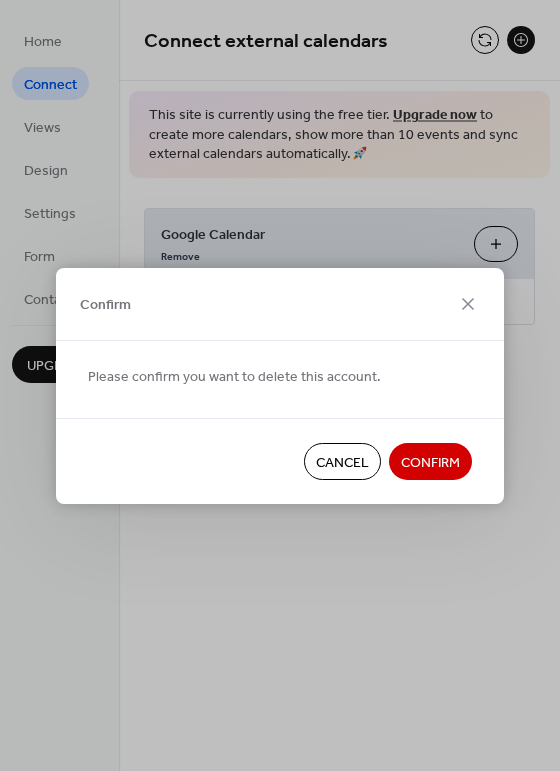 click on "Confirm" at bounding box center (430, 462) 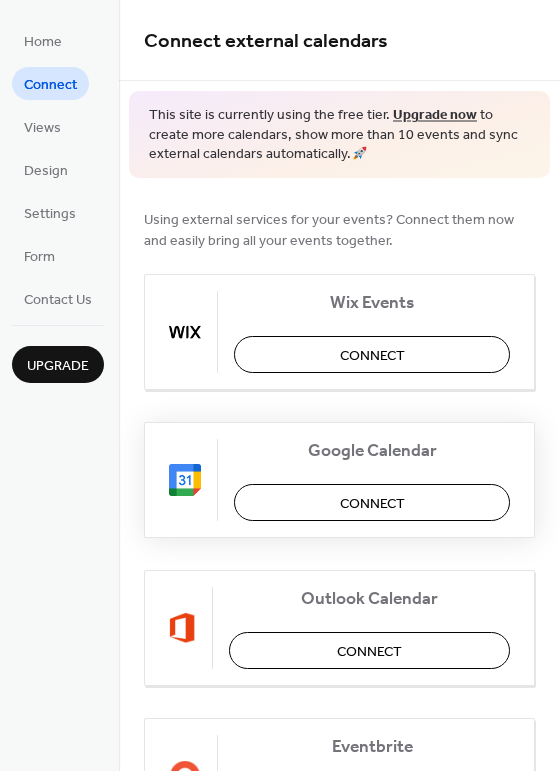 click on "Connect" at bounding box center [372, 503] 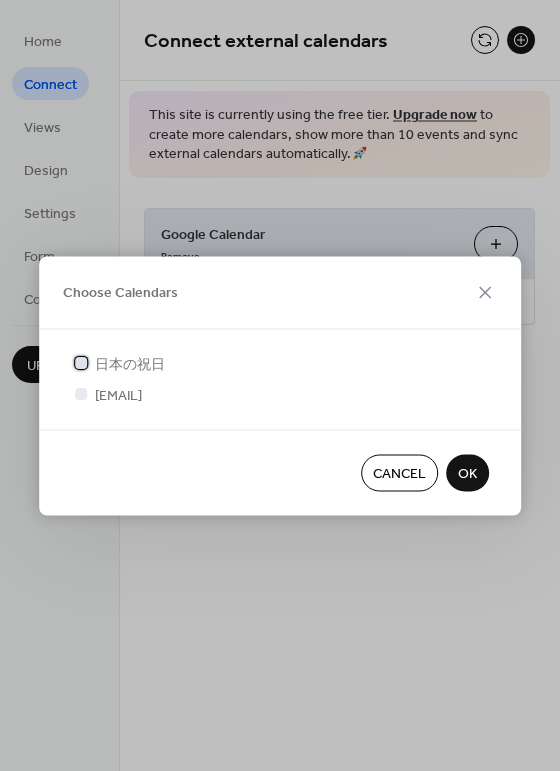 click at bounding box center [81, 363] 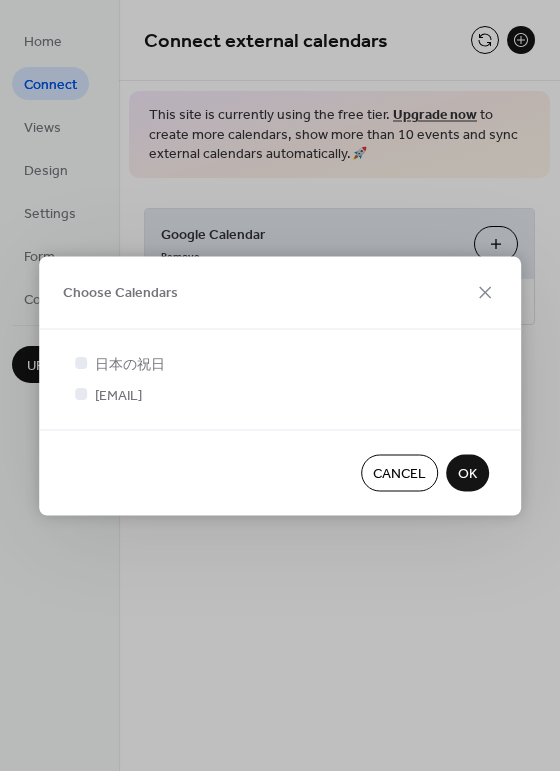 click on "OK" at bounding box center (467, 474) 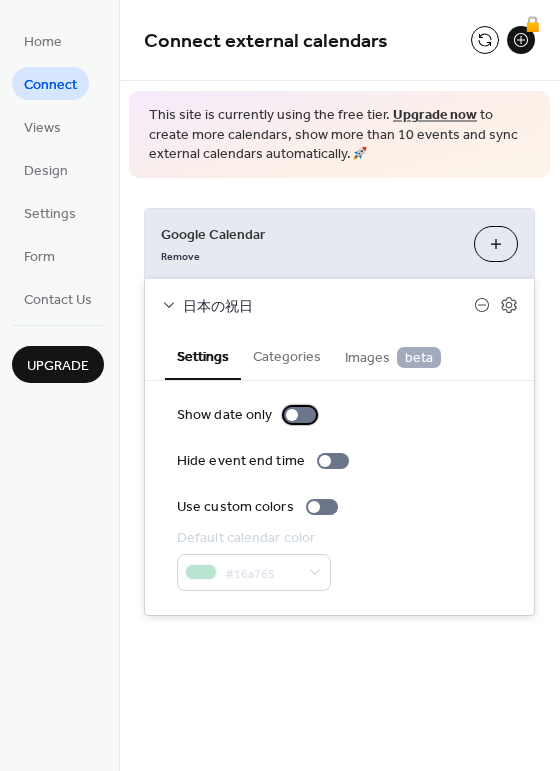 click at bounding box center (292, 415) 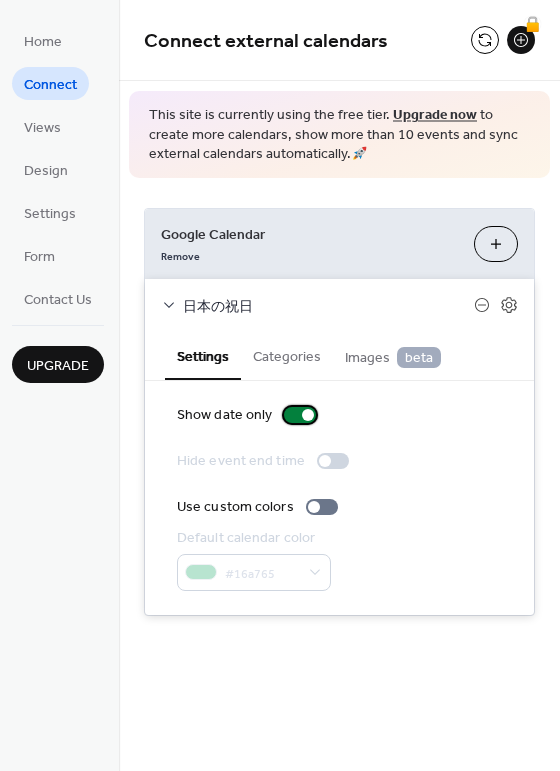 click at bounding box center (300, 415) 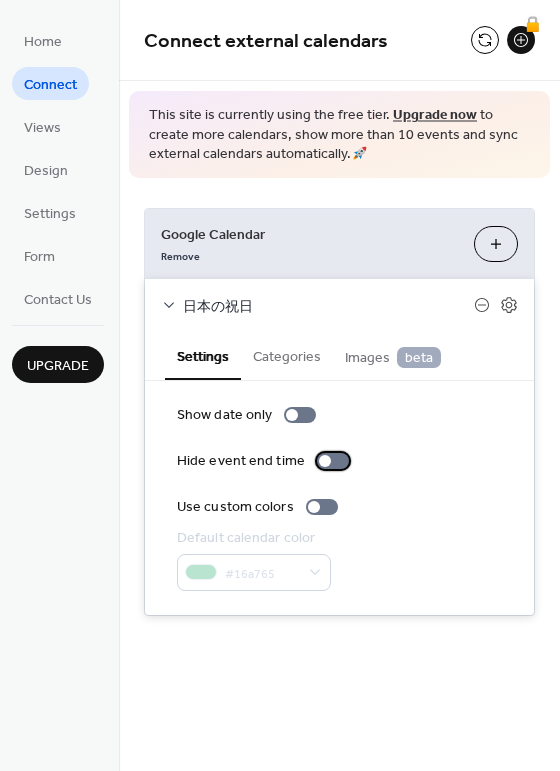 click at bounding box center [333, 461] 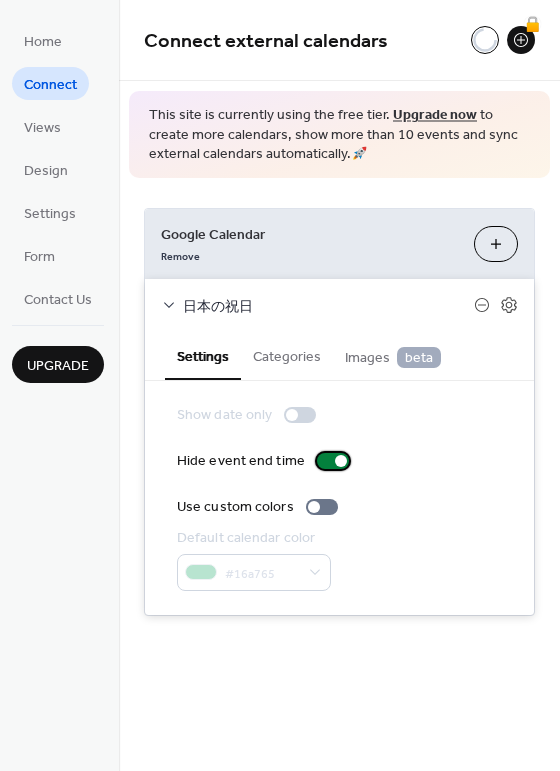 click at bounding box center (341, 461) 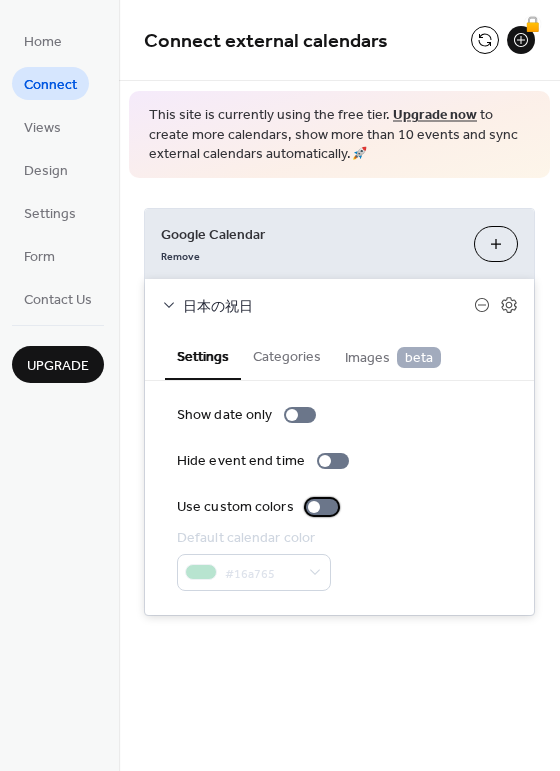 click at bounding box center (314, 507) 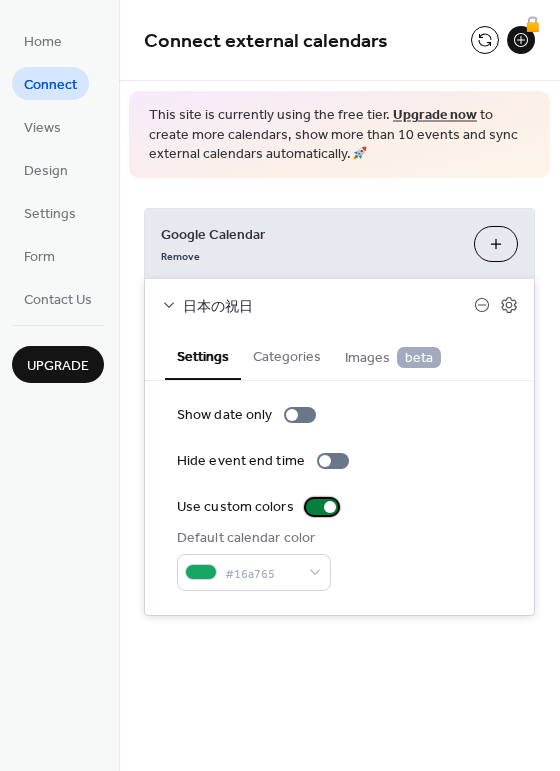 click at bounding box center (322, 507) 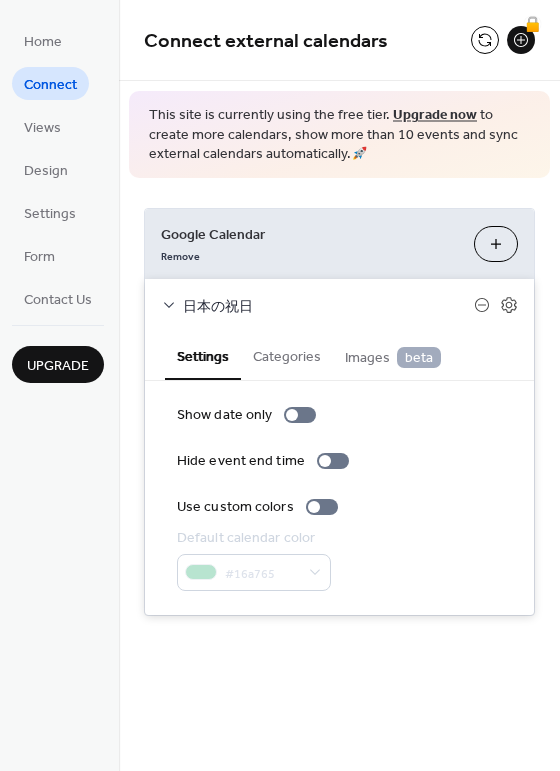 click 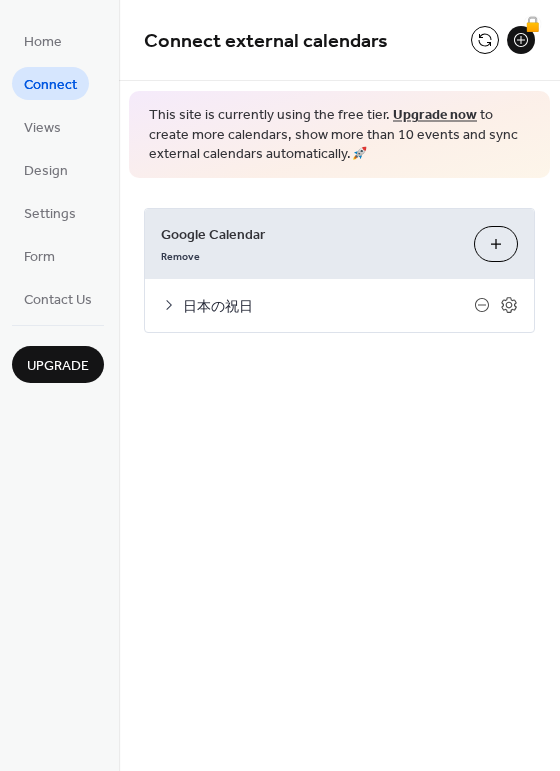 click on "Connect external calendars 🔒 This site is currently using the free tier.   Upgrade now   to create more calendars, show more than 10 events and sync external calendars automatically. 🚀 Google Calendar Remove Choose Calendars 日本の祝日 Settings Categories Images   beta Show date only Hide event end time Use custom colors Default calendar color #16a765 The categories listed here will apply to all events imported from this source. No categories added yet. Add Category  🔒 When first enabled, you'll be asked for read-only Google Drive access (view/download only). No edit or delete permissions. Display event attachments as images  🔒" at bounding box center (339, 196) 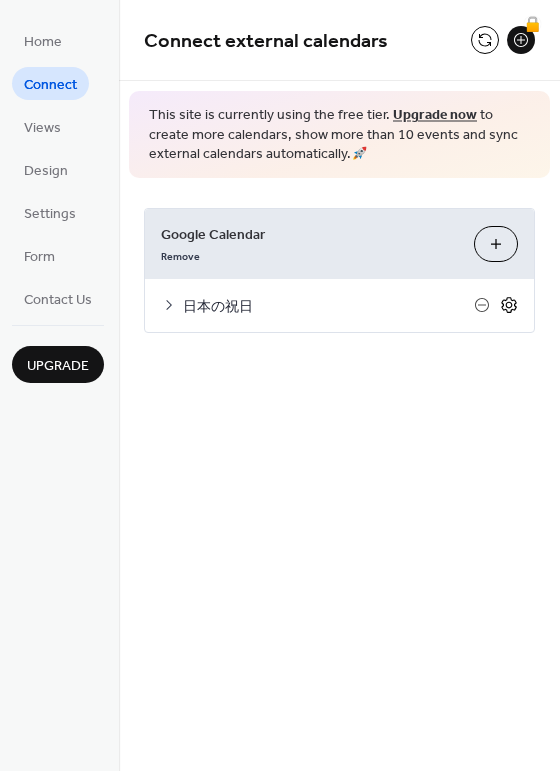 click 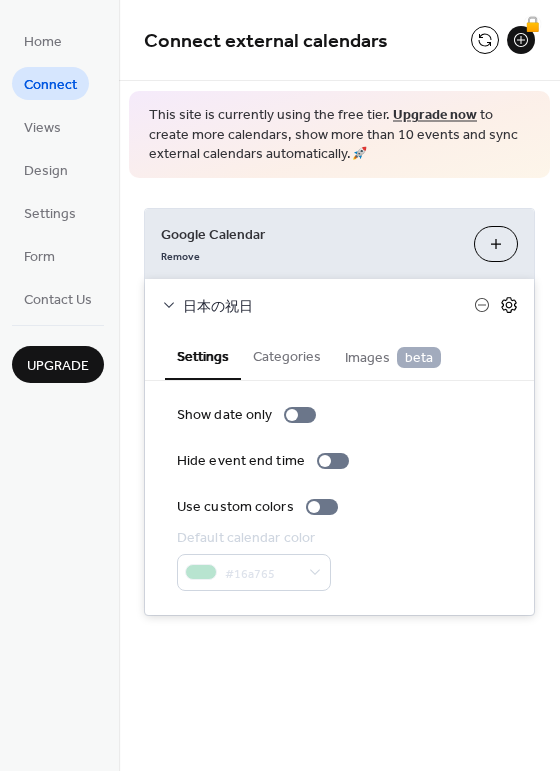 click 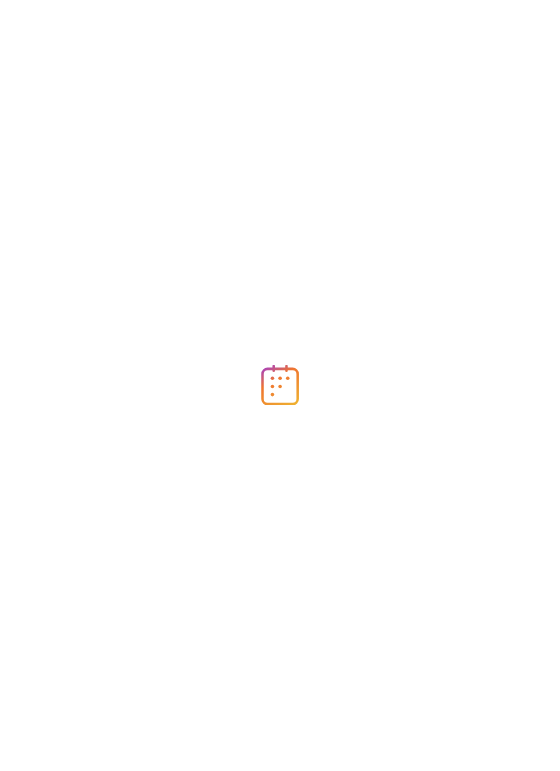 scroll, scrollTop: 0, scrollLeft: 0, axis: both 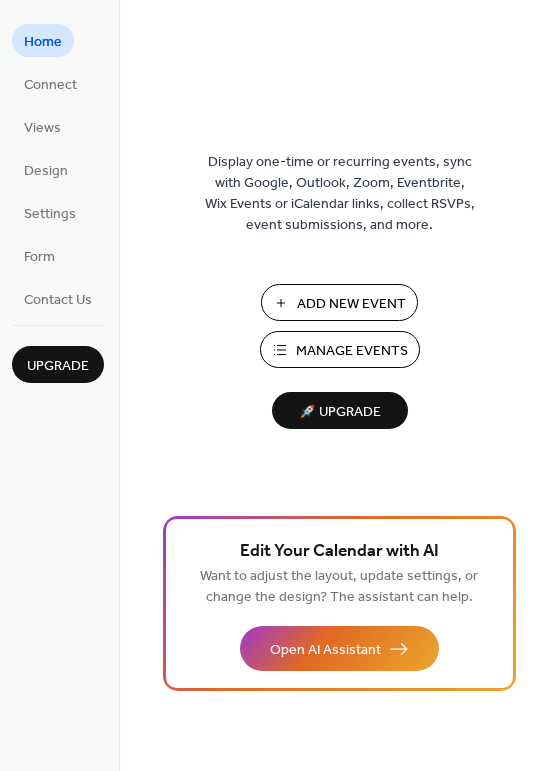 click on "Add New Event" at bounding box center [351, 304] 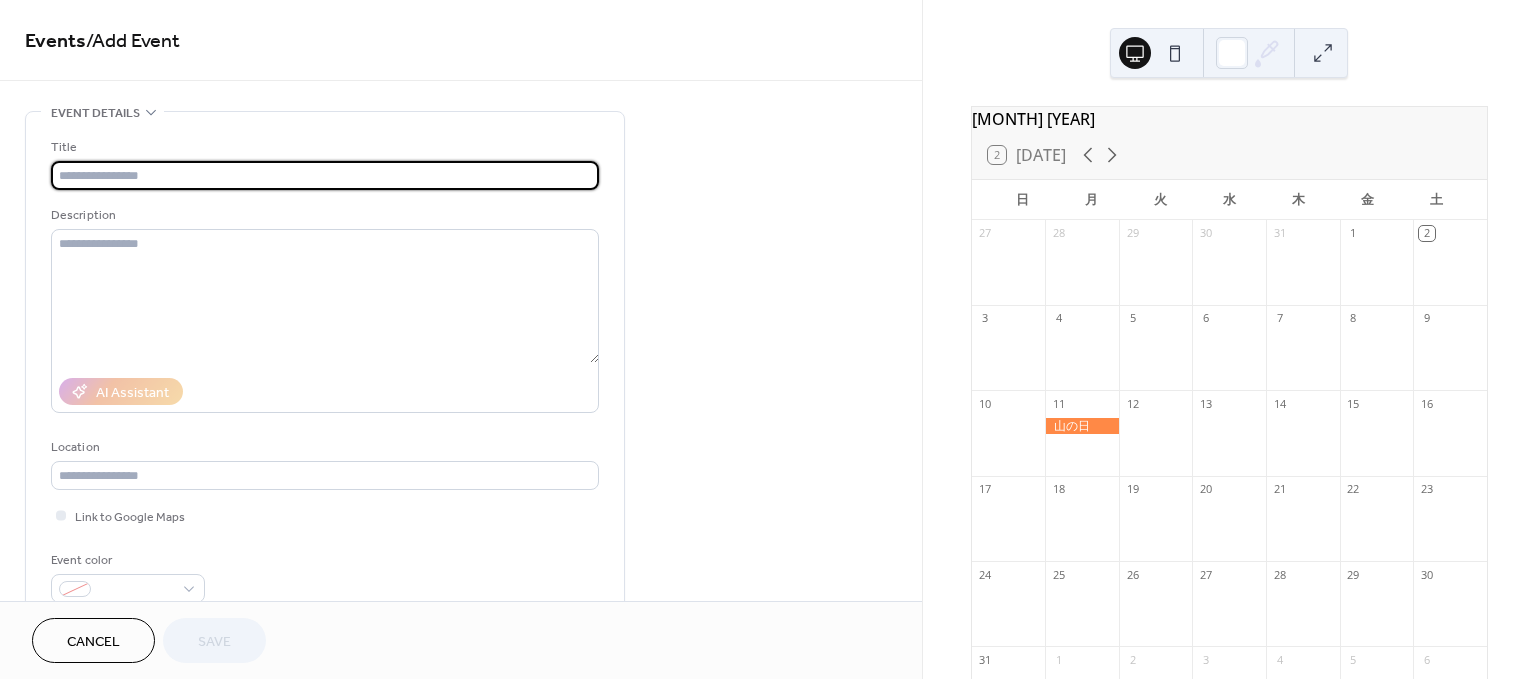 scroll, scrollTop: 0, scrollLeft: 0, axis: both 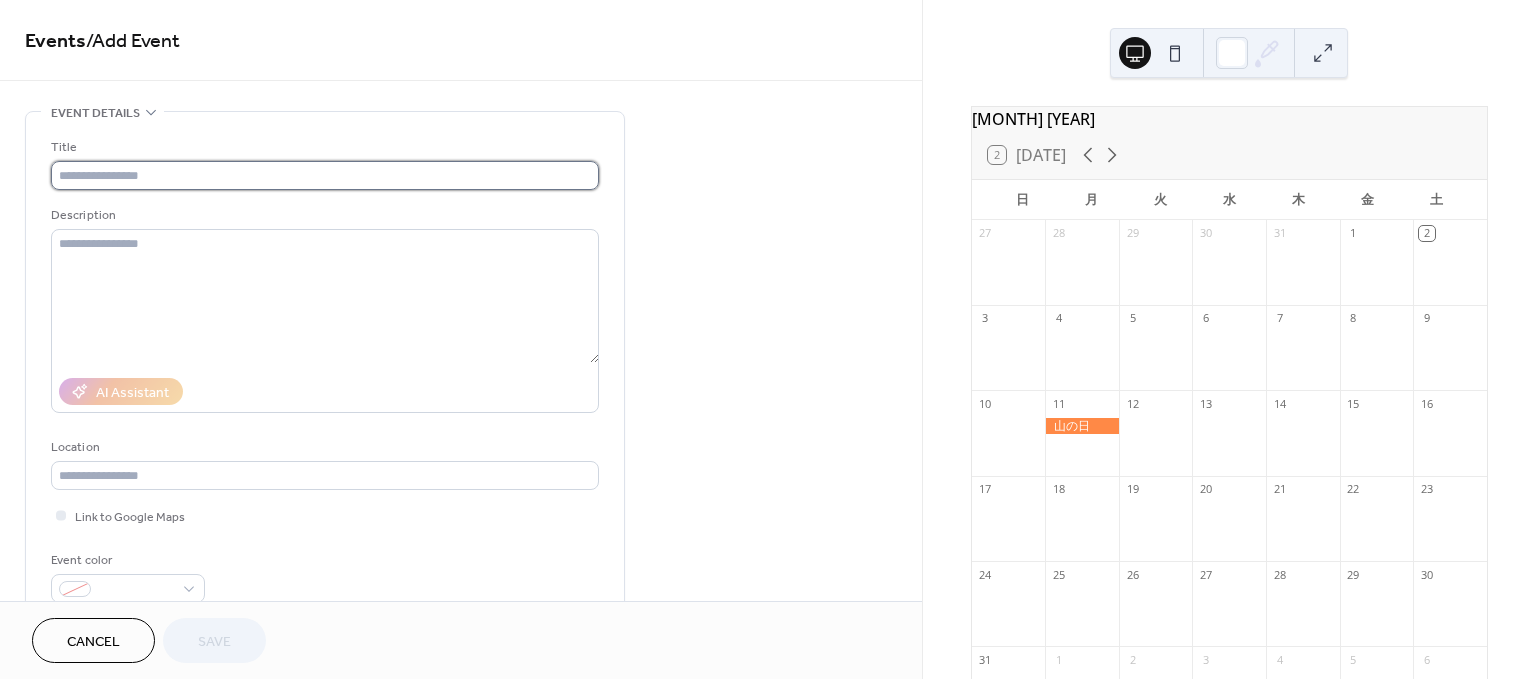 click at bounding box center [325, 175] 